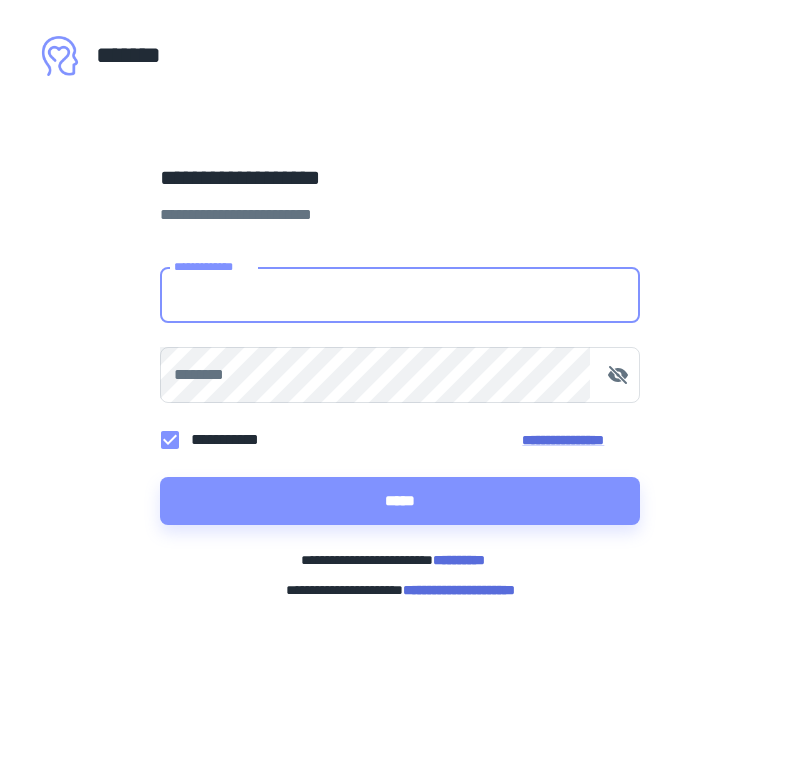 scroll, scrollTop: 0, scrollLeft: 0, axis: both 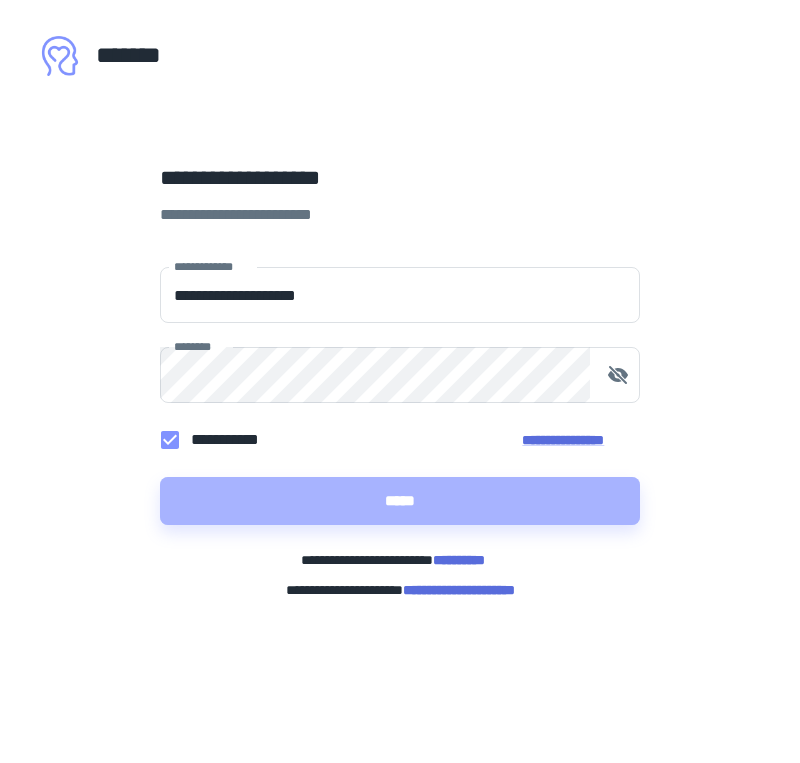 click on "*****" at bounding box center (400, 501) 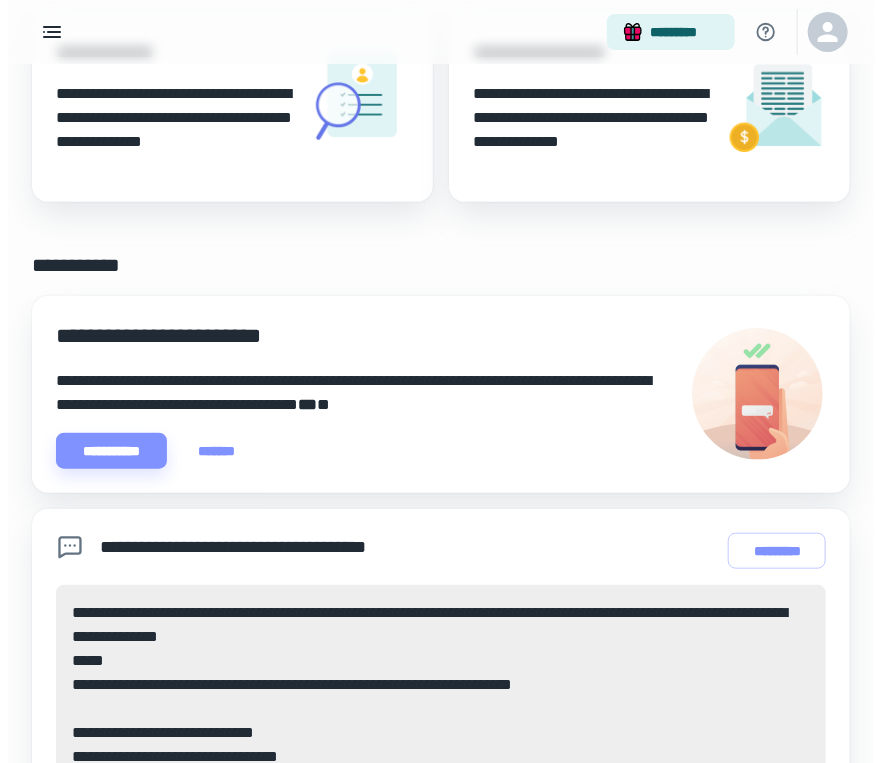 scroll, scrollTop: 0, scrollLeft: 0, axis: both 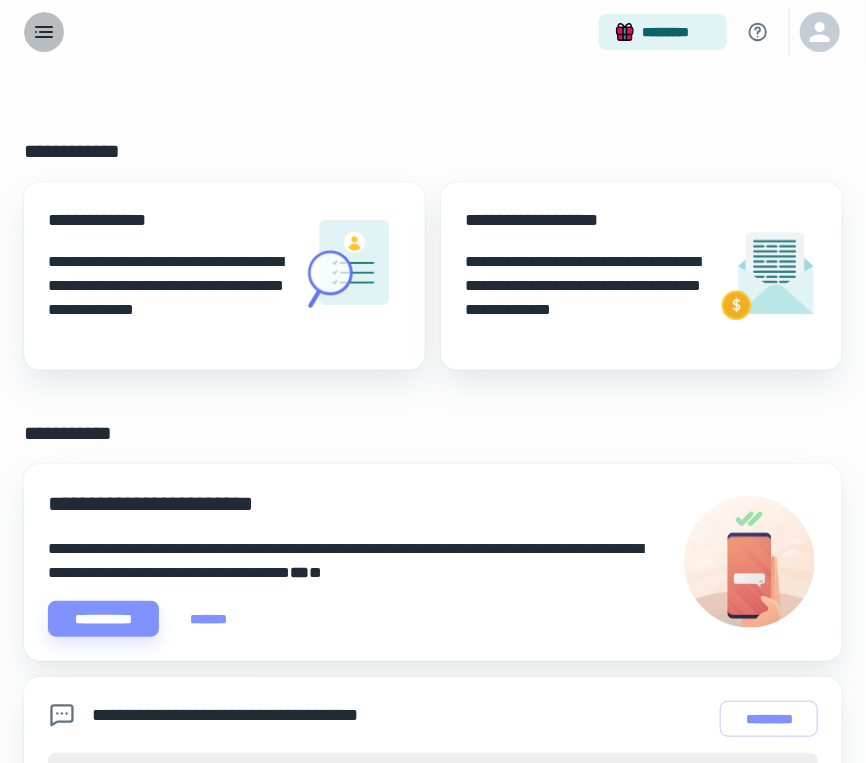 click 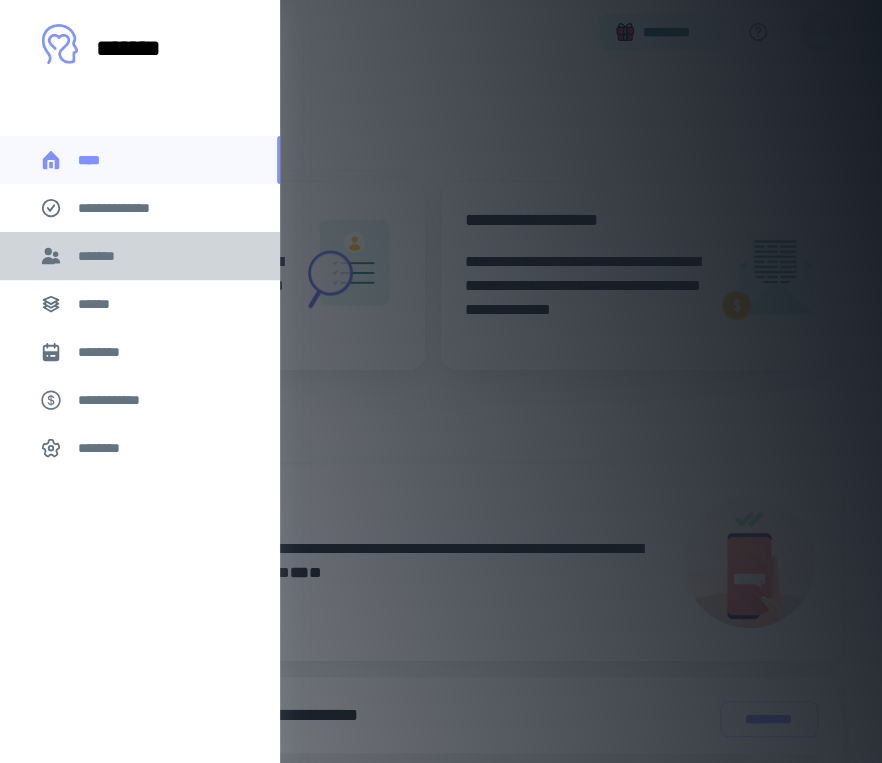 click on "*******" at bounding box center (101, 256) 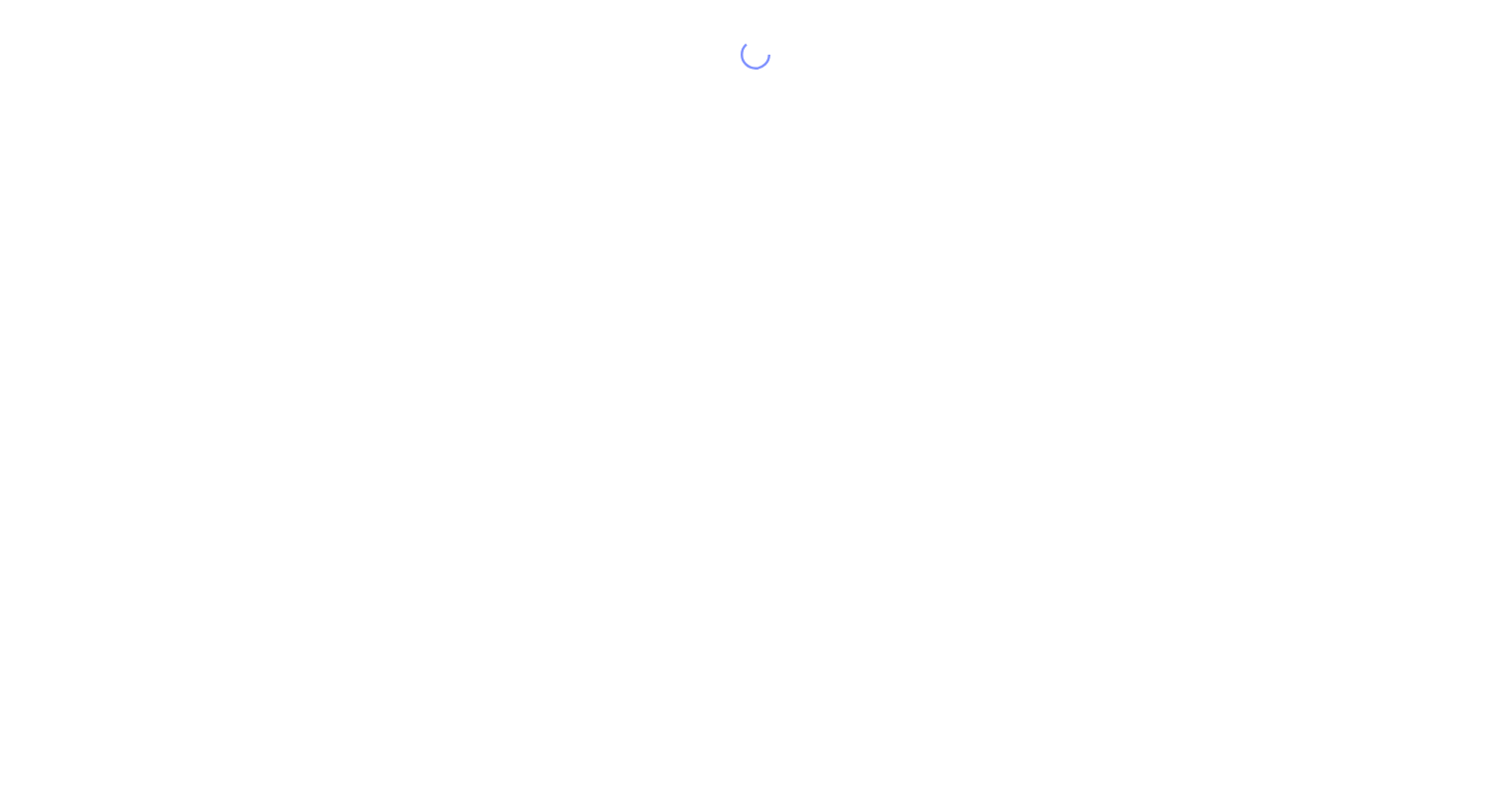scroll, scrollTop: 0, scrollLeft: 0, axis: both 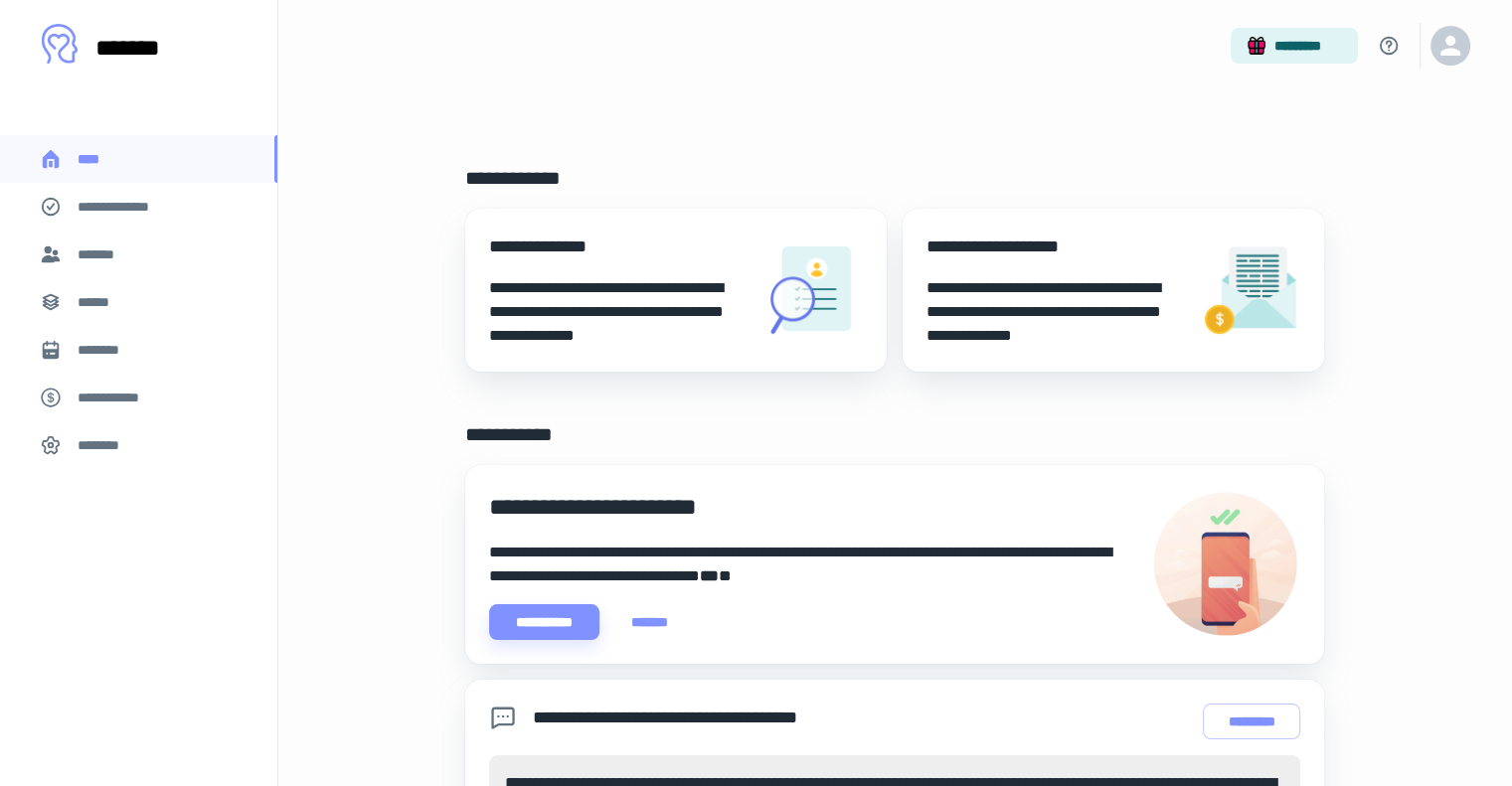 click on "*******" at bounding box center [138, 254] 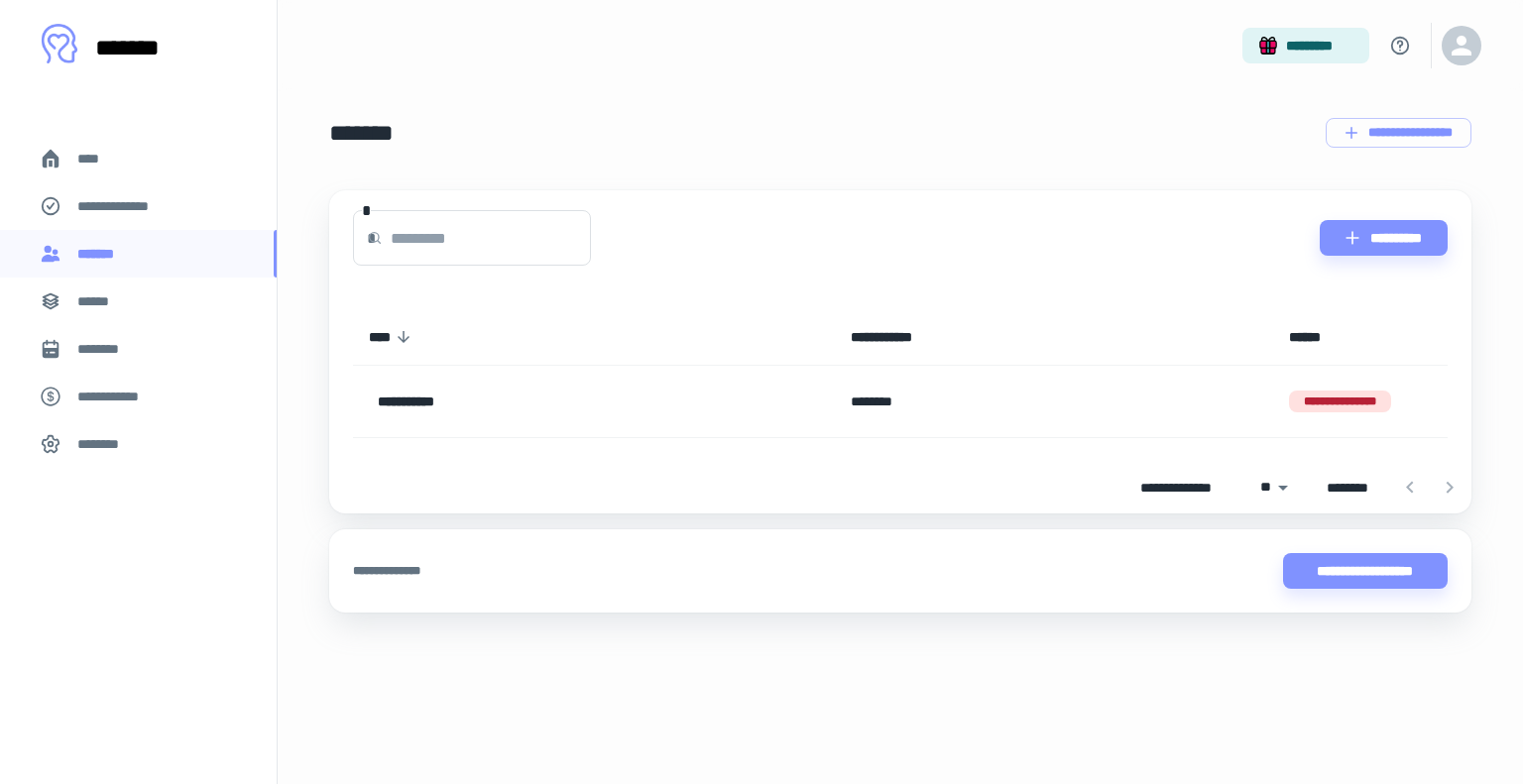 click on "**********" at bounding box center [537, 401] 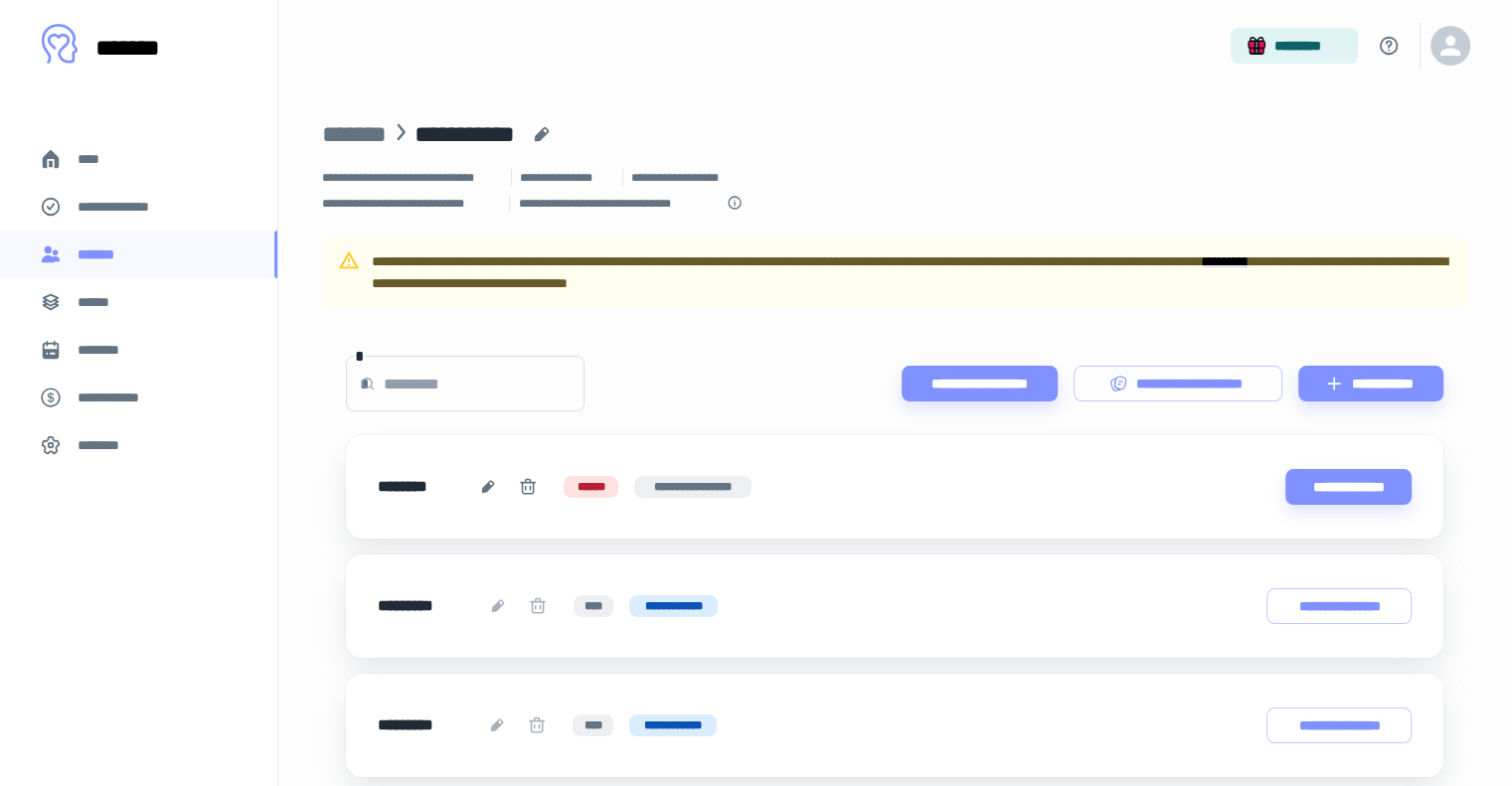 click 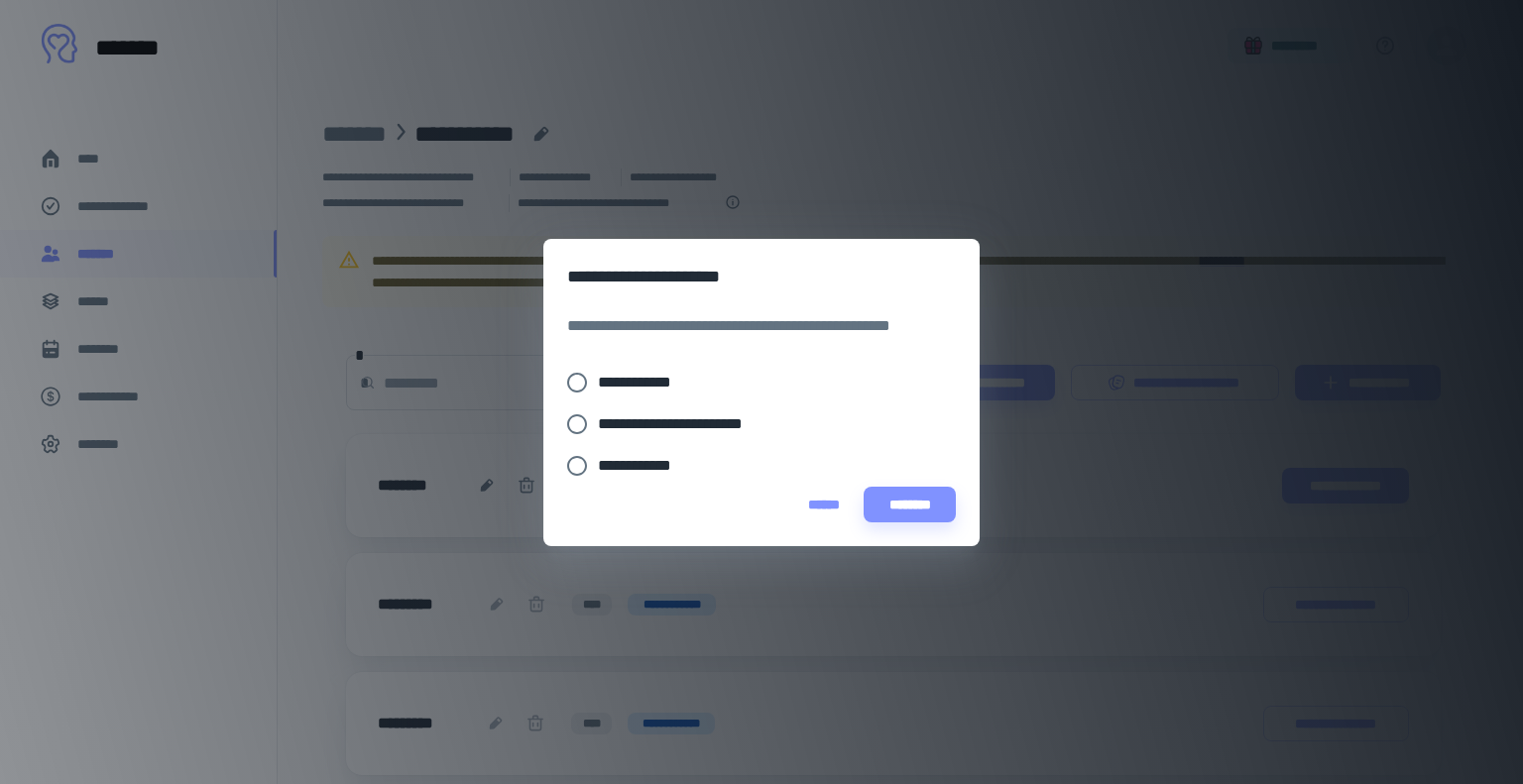 click on "**********" at bounding box center (643, 383) 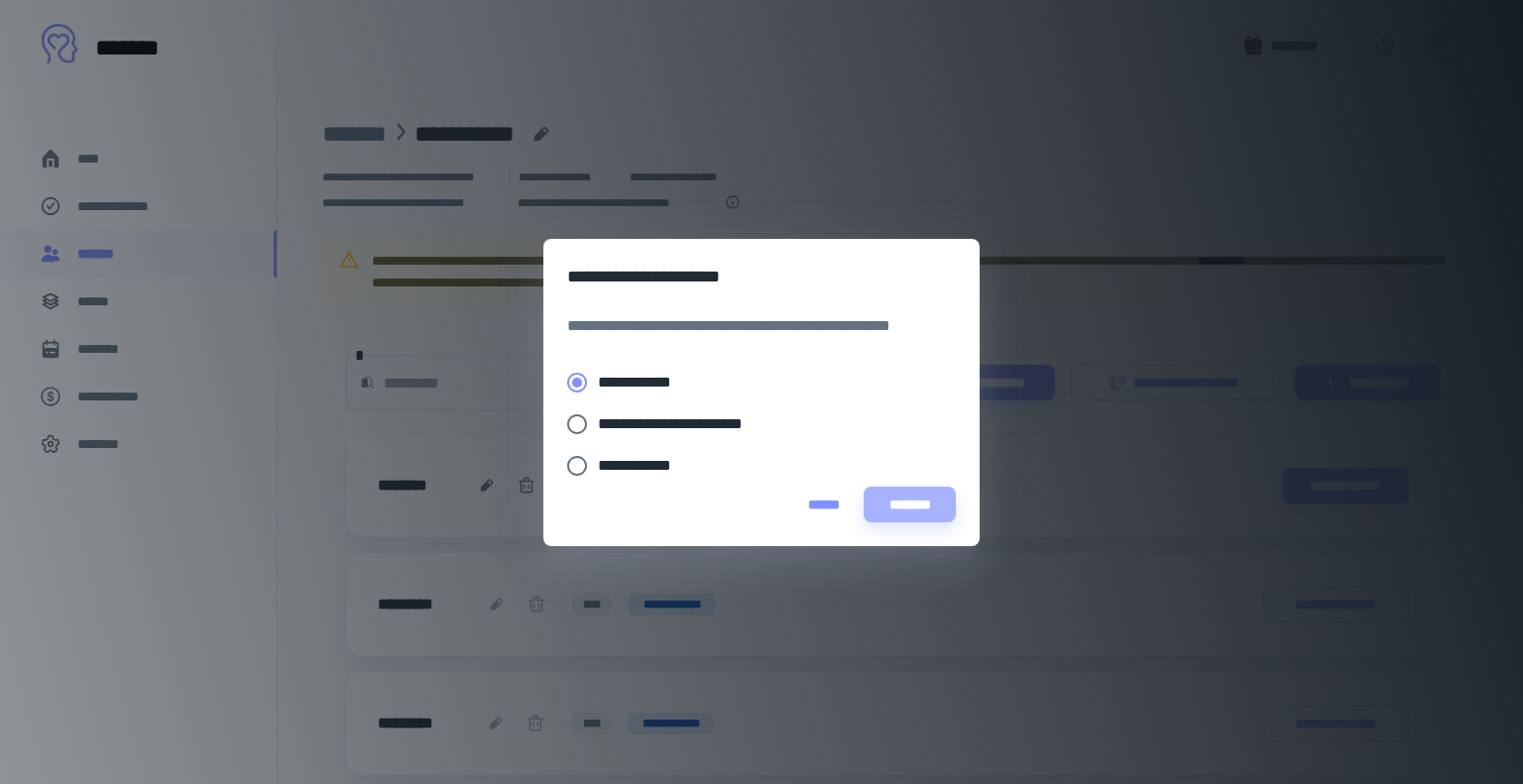 click on "********" at bounding box center (909, 504) 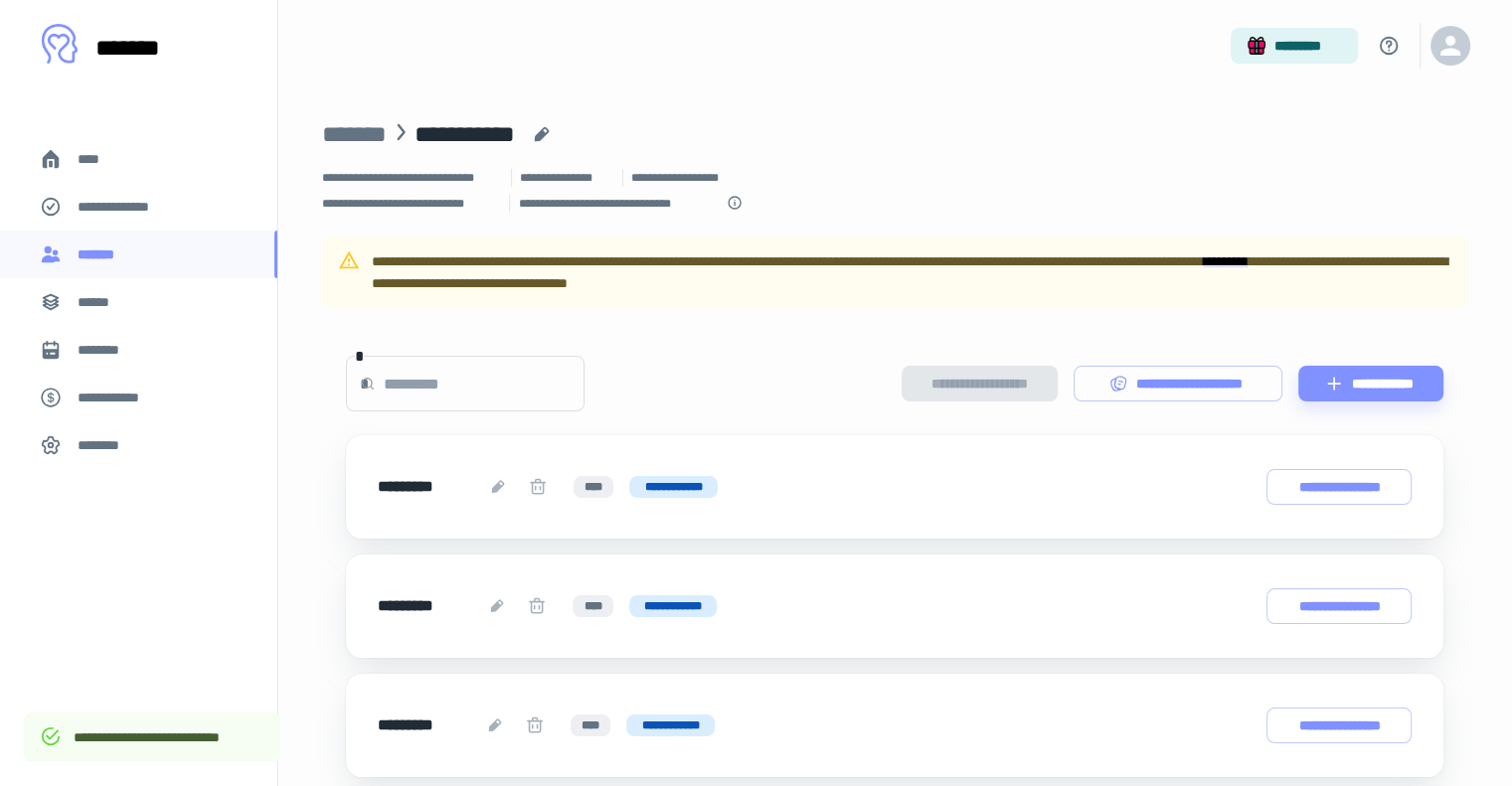 click on "********" at bounding box center (106, 350) 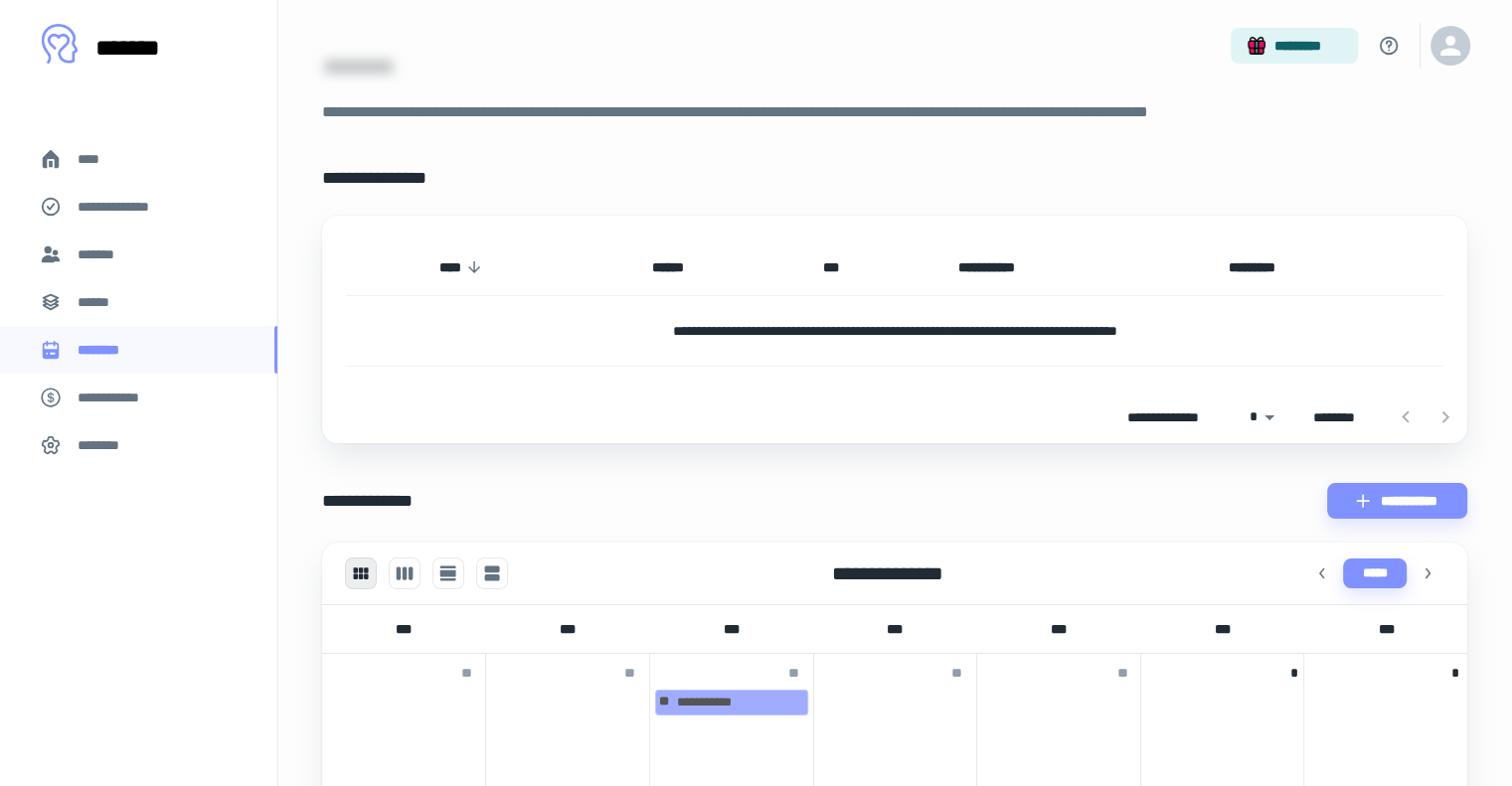 scroll, scrollTop: 0, scrollLeft: 0, axis: both 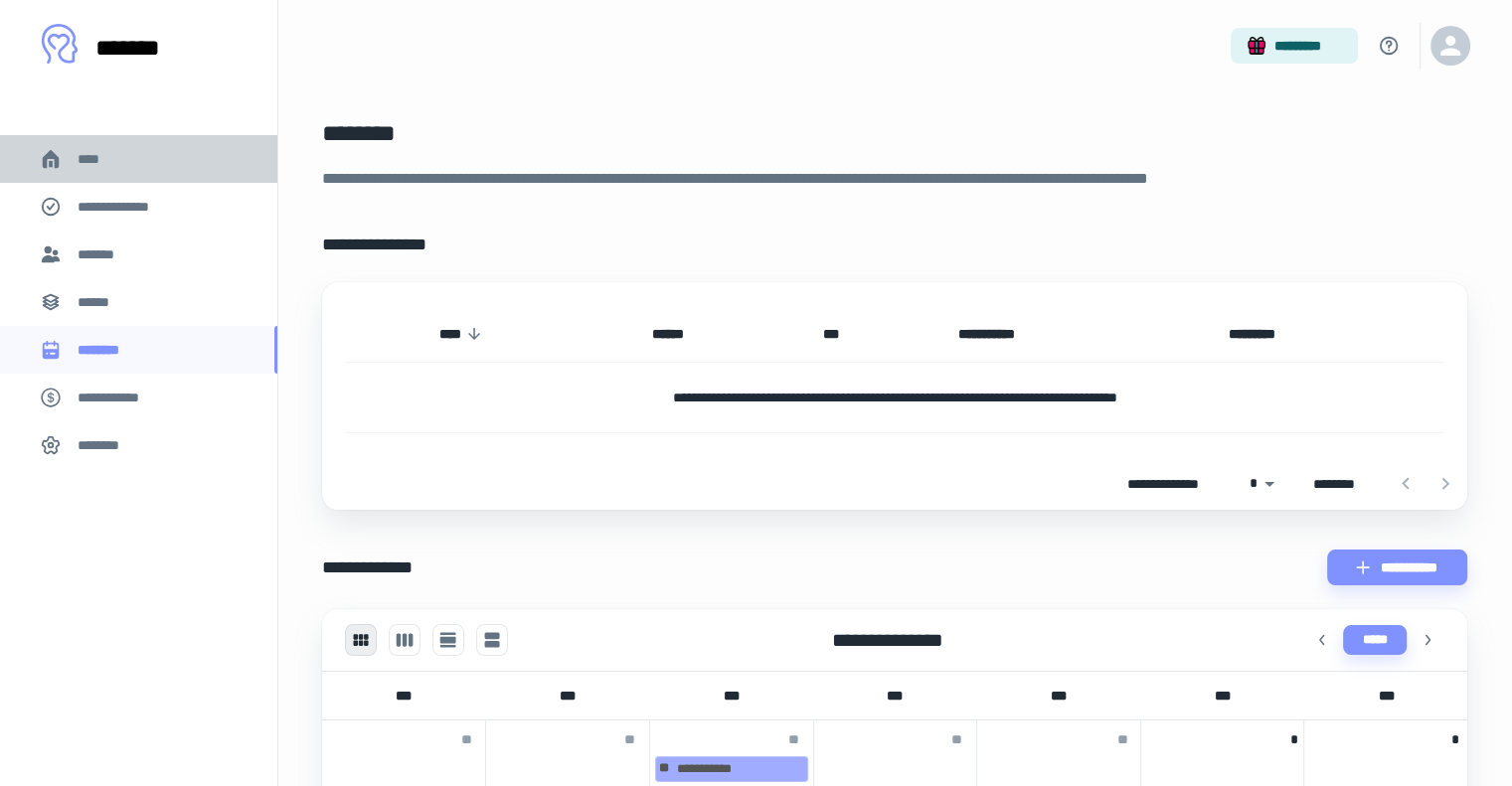 click on "****" at bounding box center [138, 159] 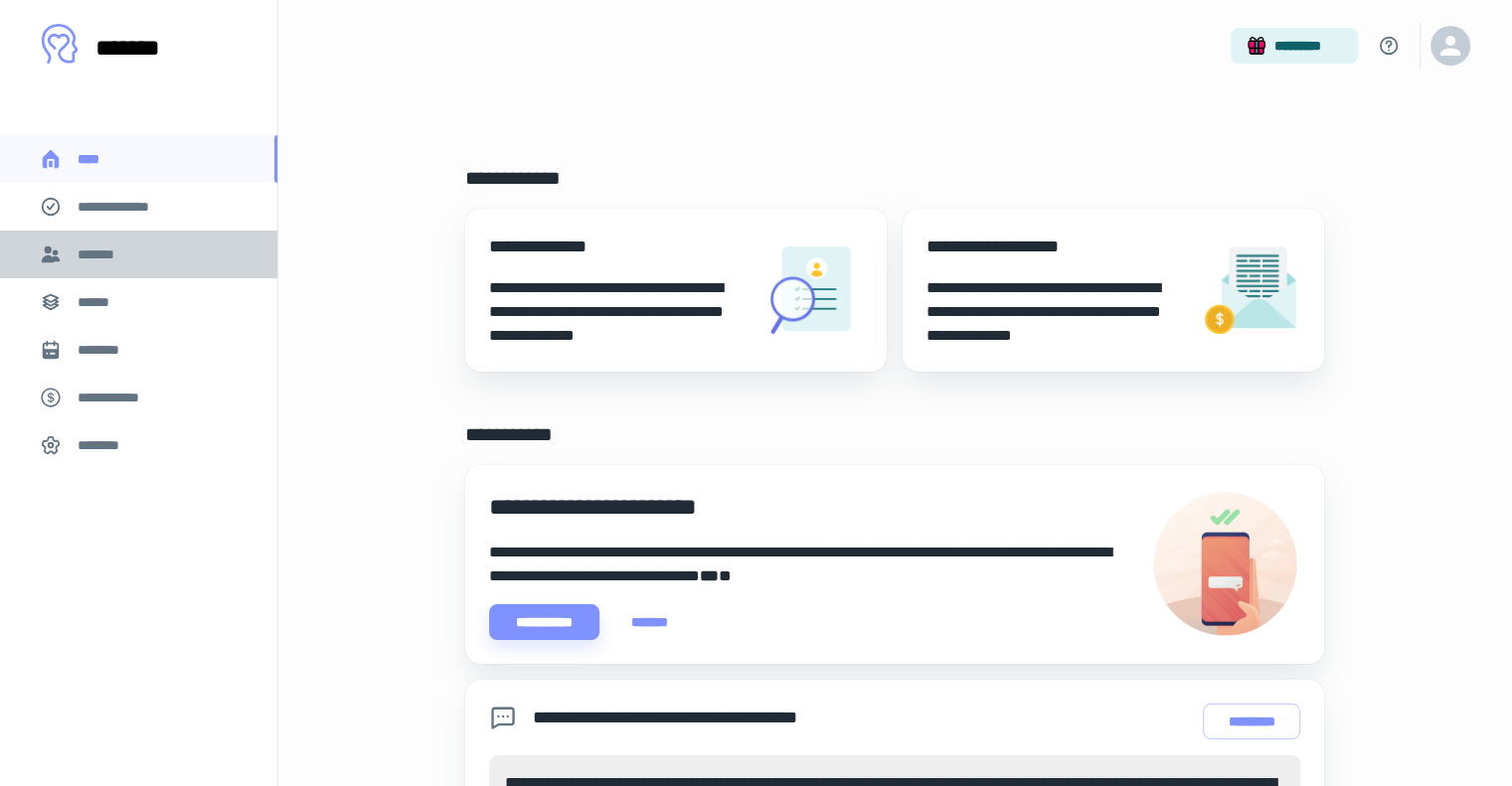 click on "*******" at bounding box center [138, 254] 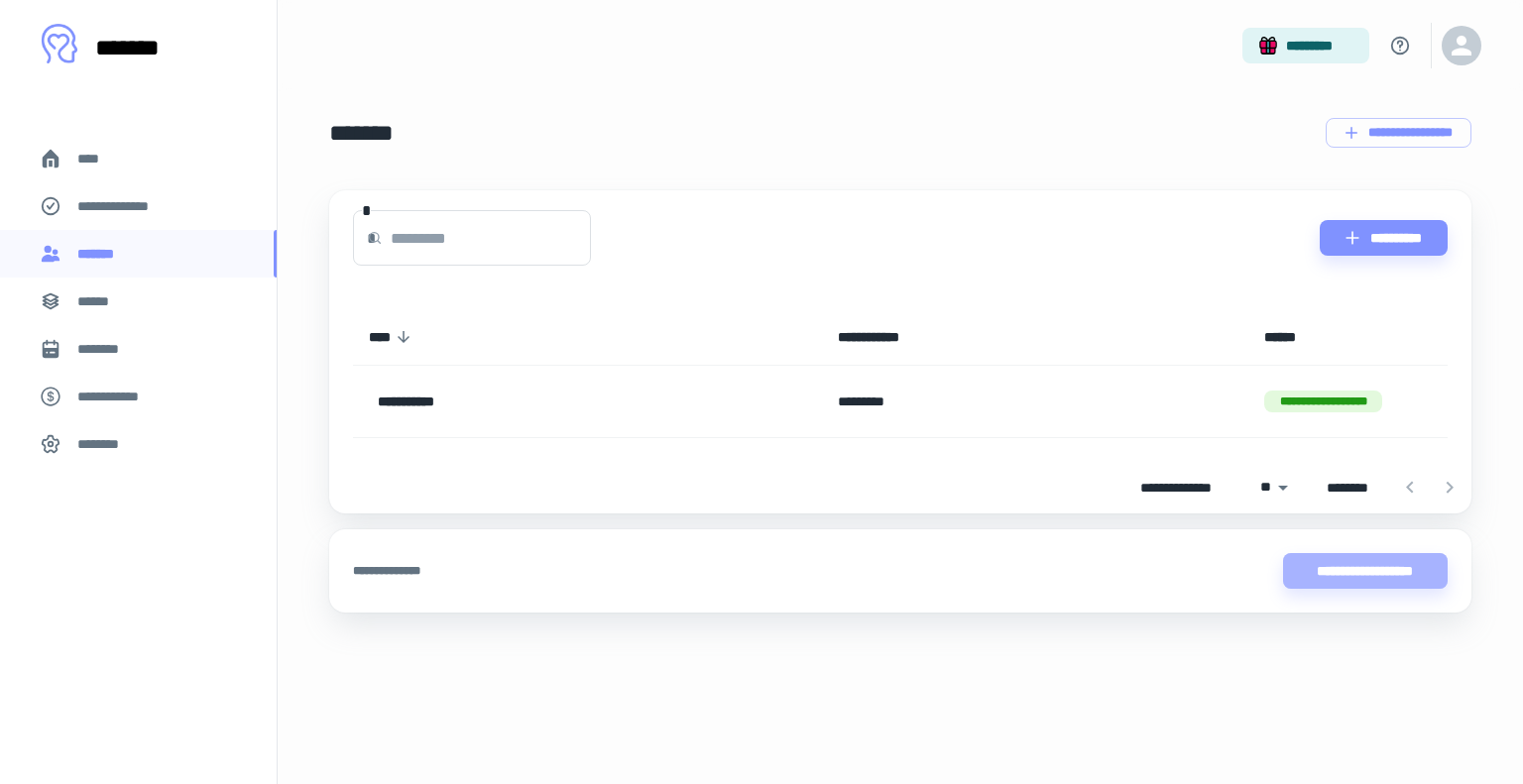 click on "**********" at bounding box center [1365, 571] 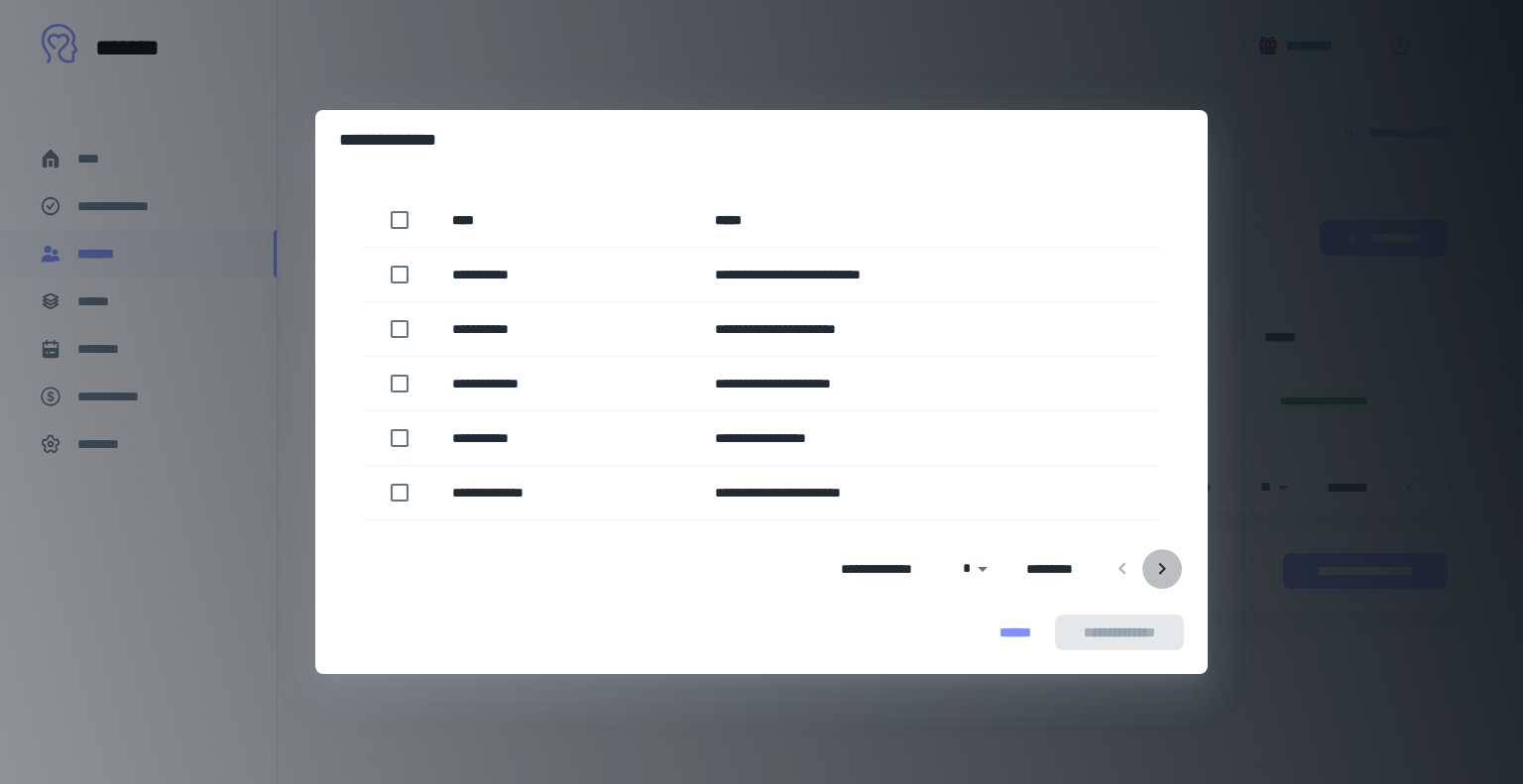 click 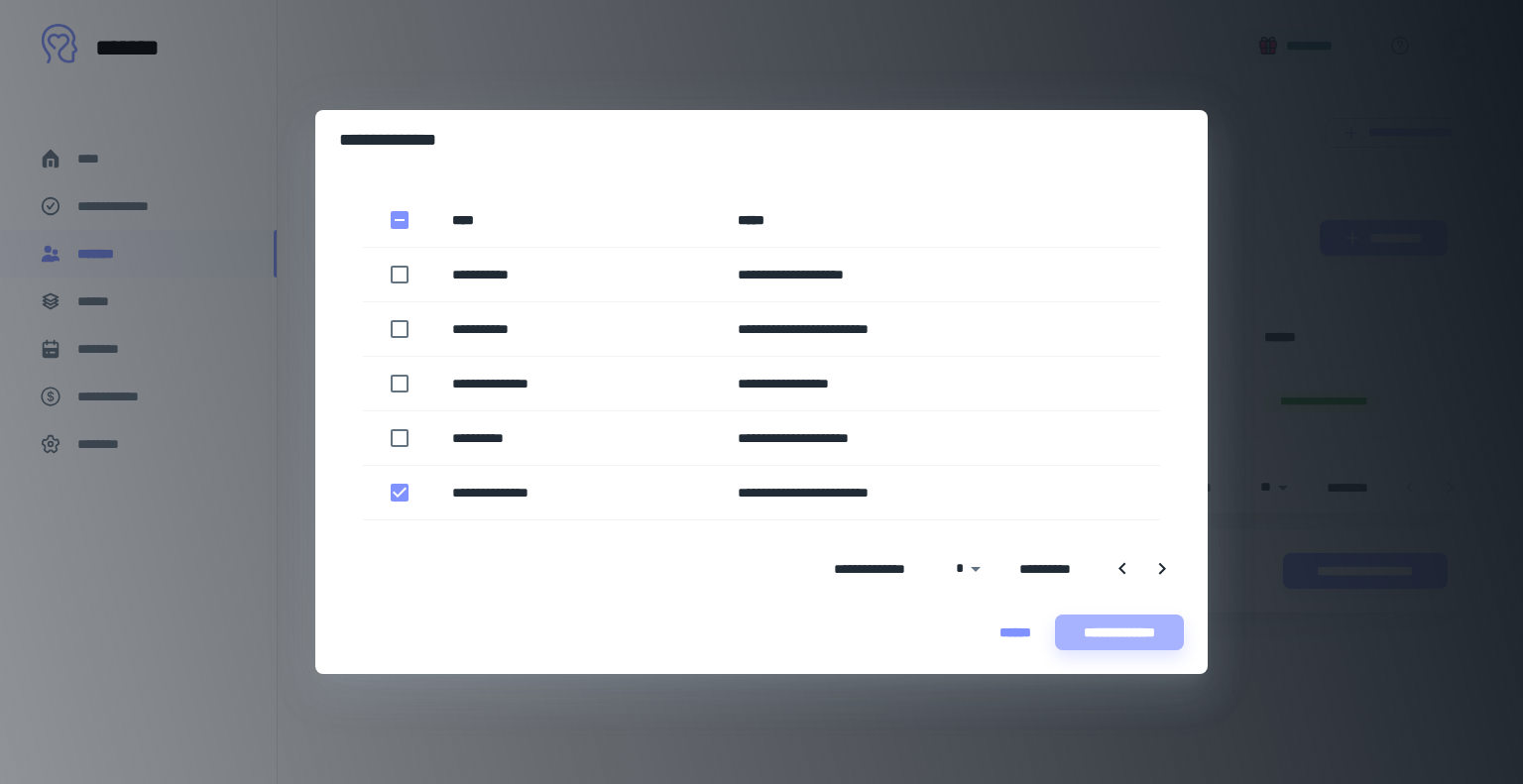 click on "**********" at bounding box center [1119, 632] 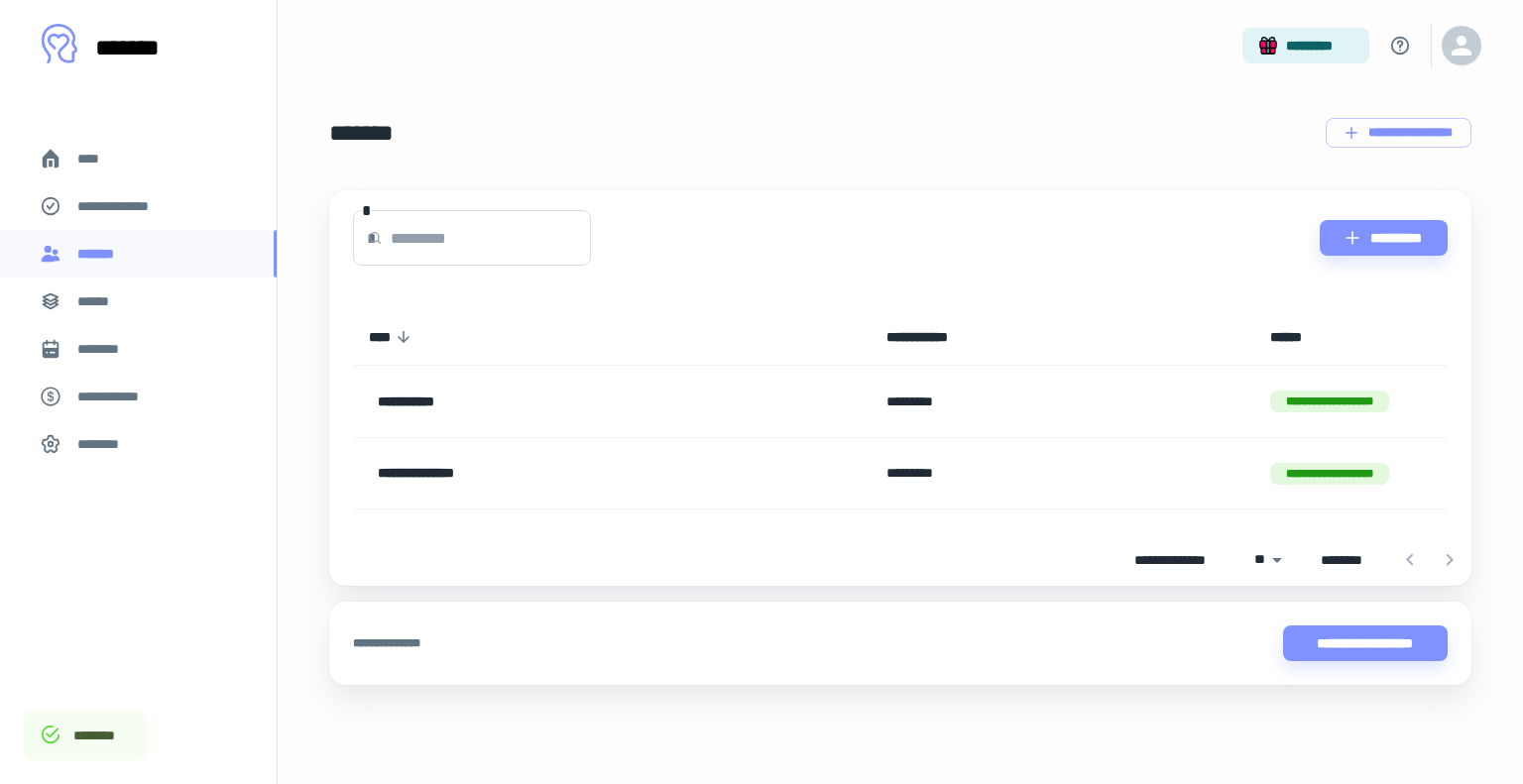 click on "**********" at bounding box center [554, 474] 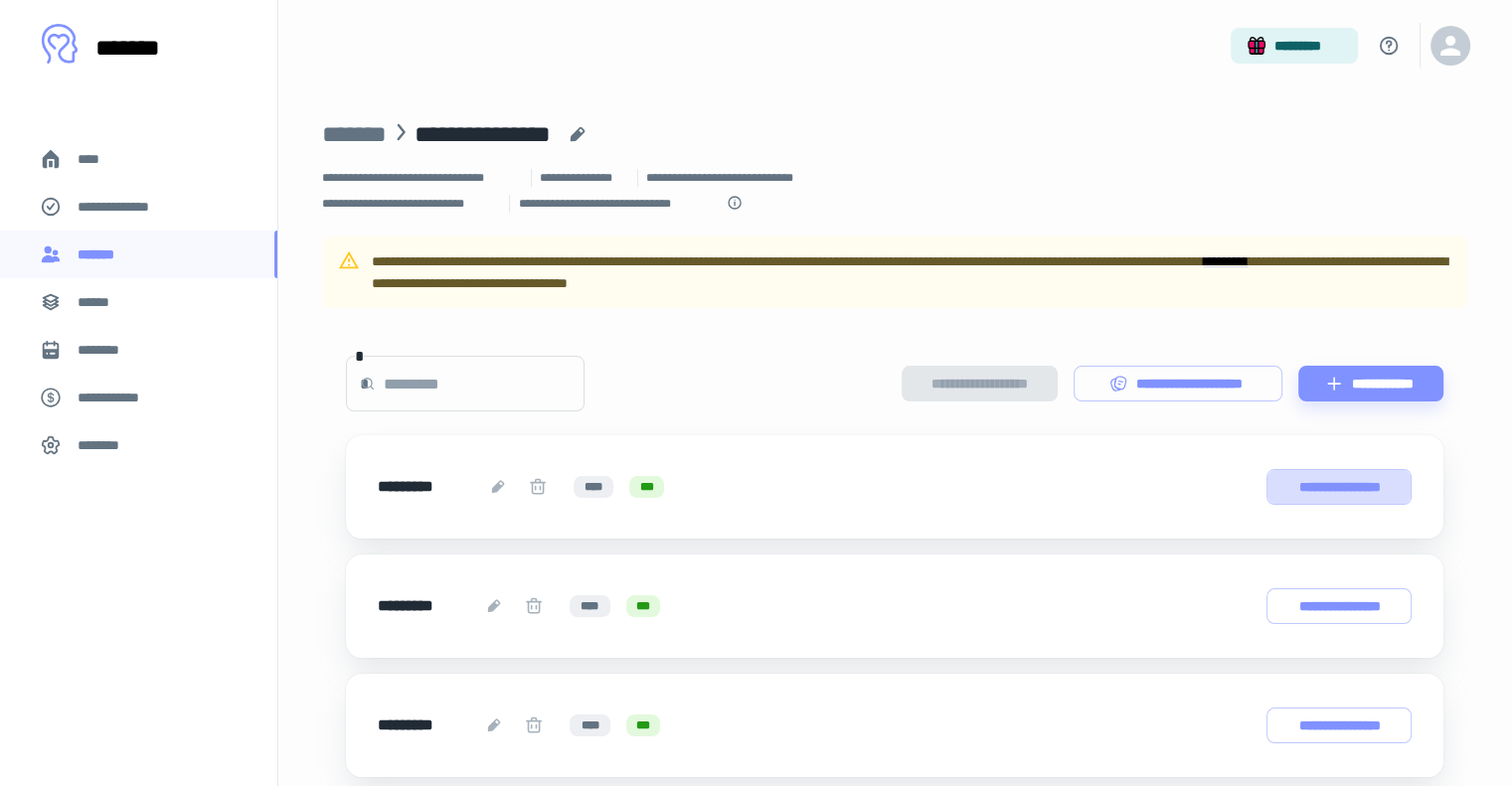 click on "**********" at bounding box center (1339, 487) 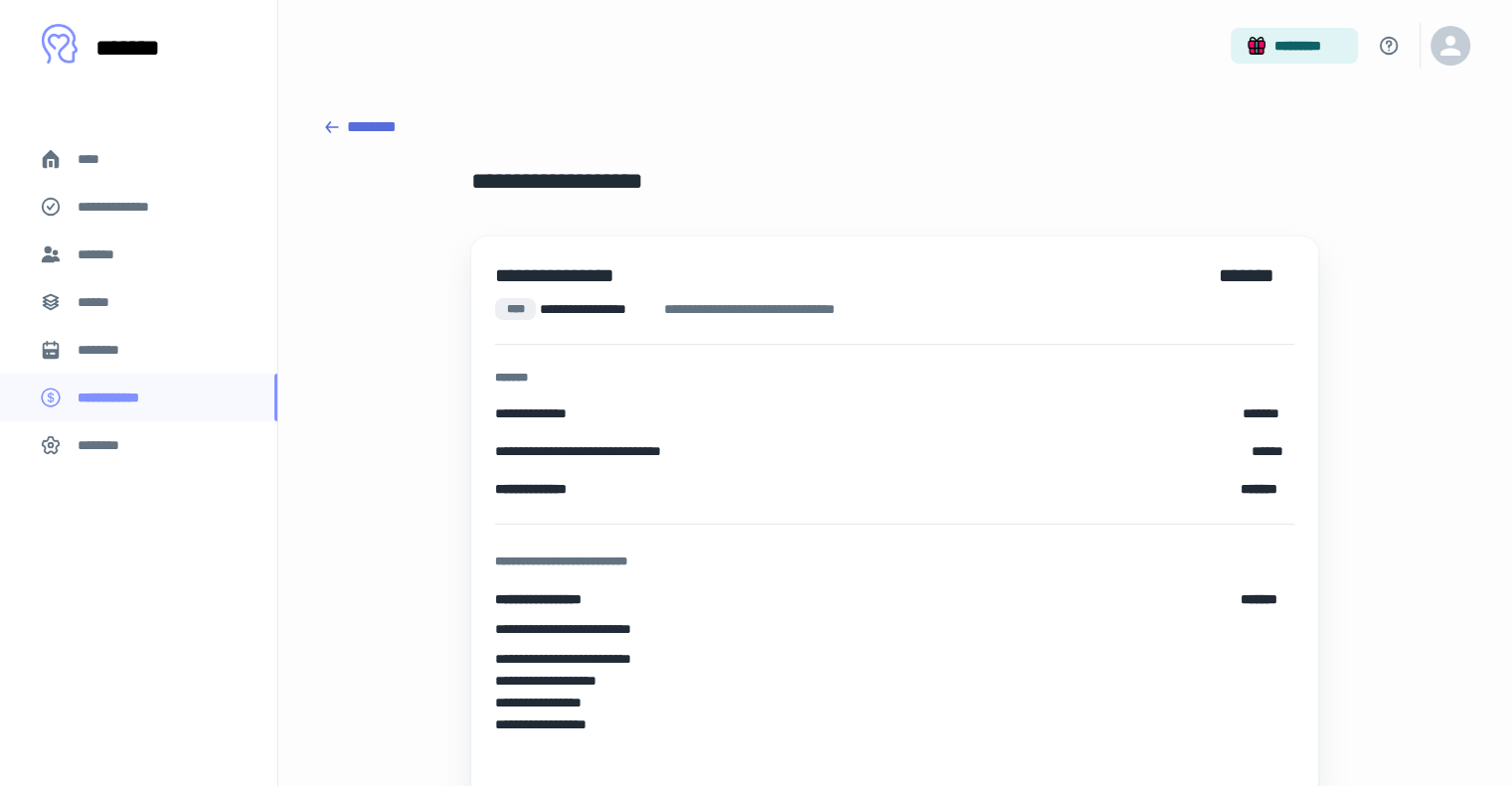 scroll, scrollTop: 97, scrollLeft: 0, axis: vertical 